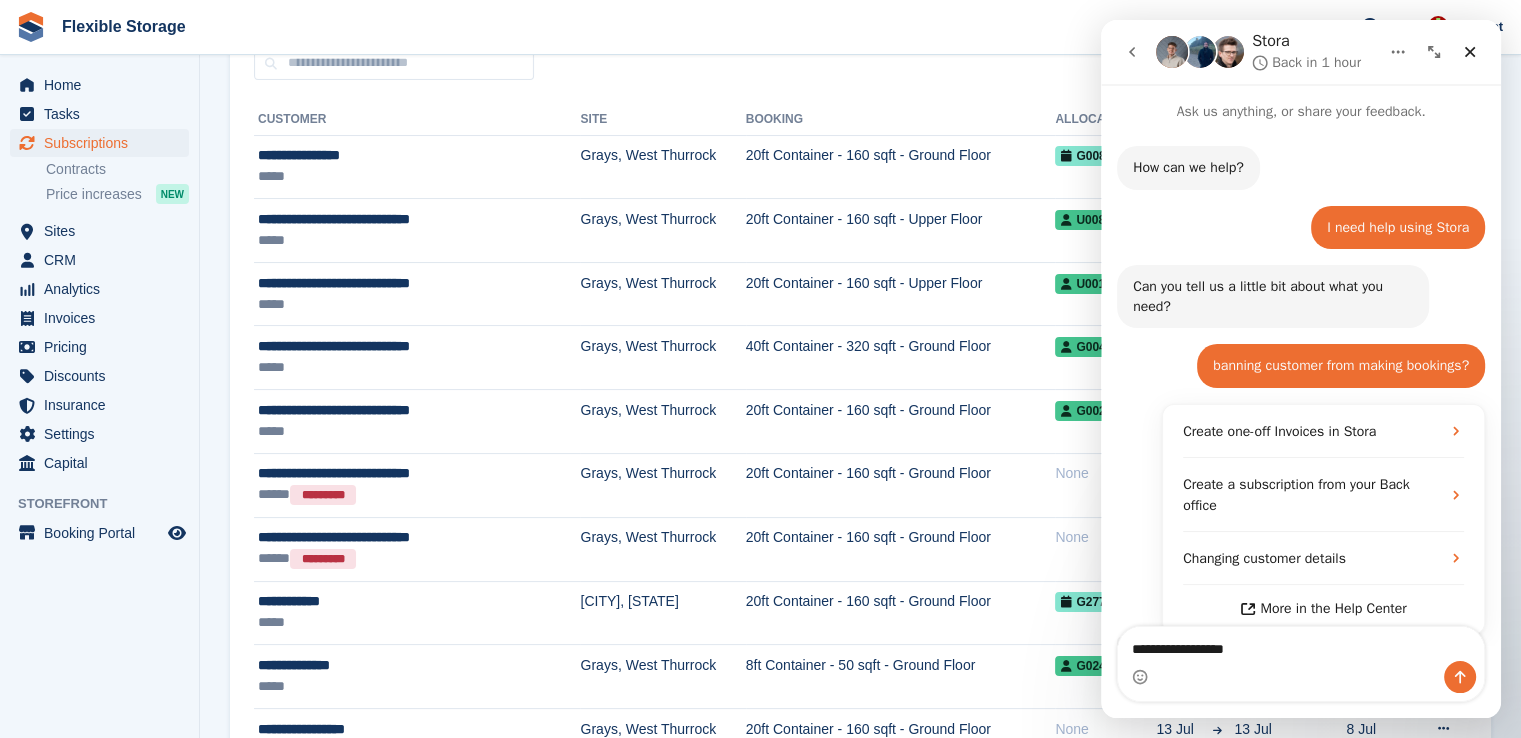 scroll, scrollTop: 0, scrollLeft: 0, axis: both 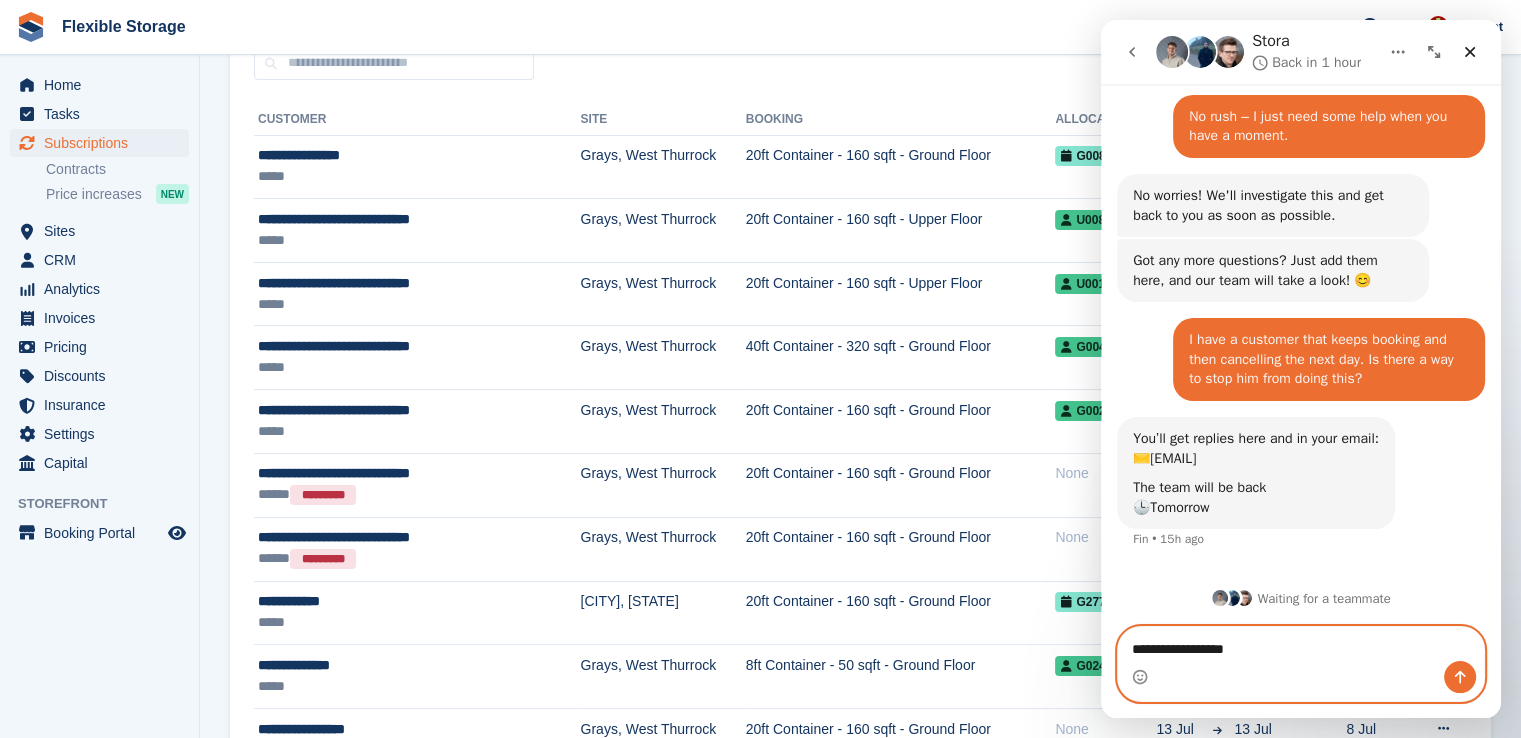 drag, startPoint x: 1251, startPoint y: 646, endPoint x: 1086, endPoint y: 656, distance: 165.30275 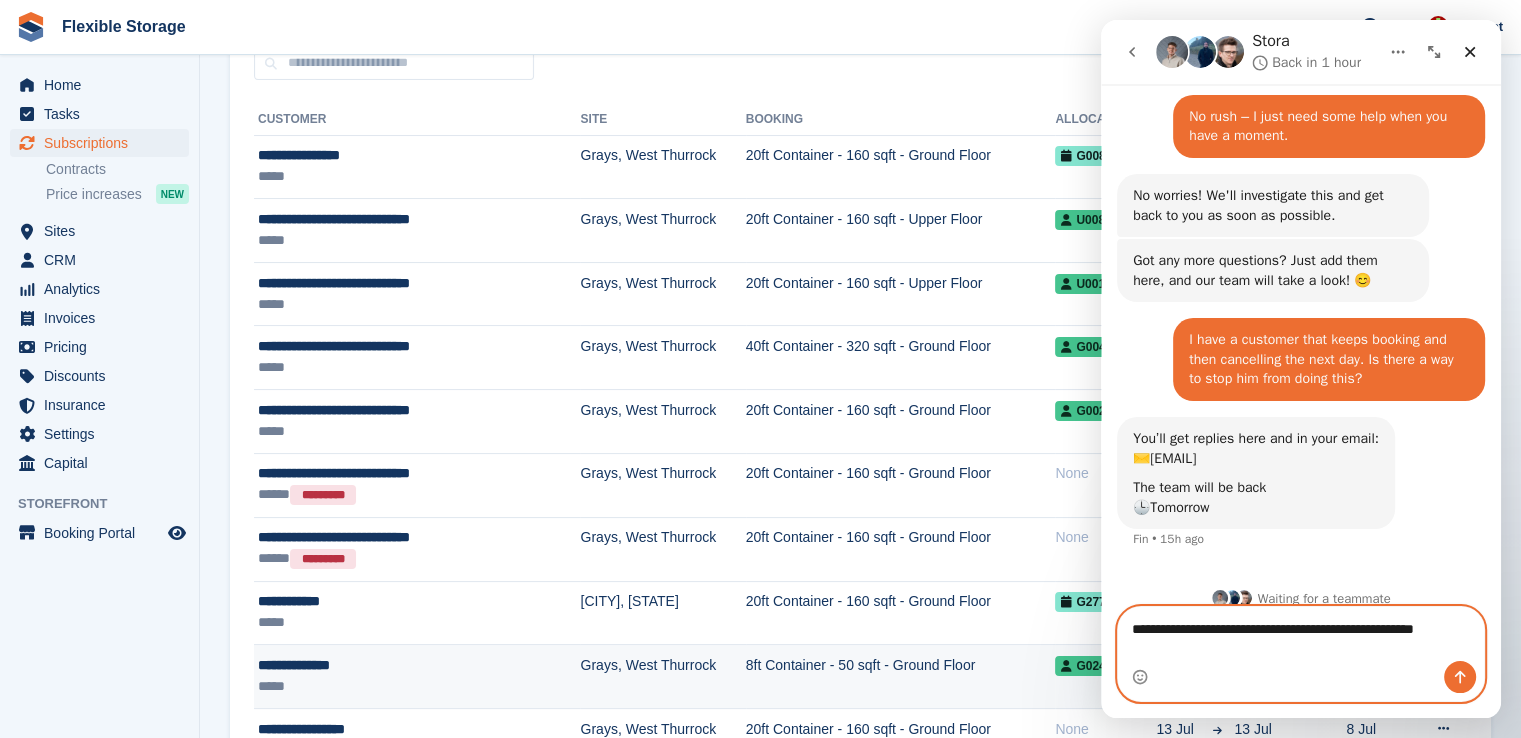 scroll, scrollTop: 780, scrollLeft: 0, axis: vertical 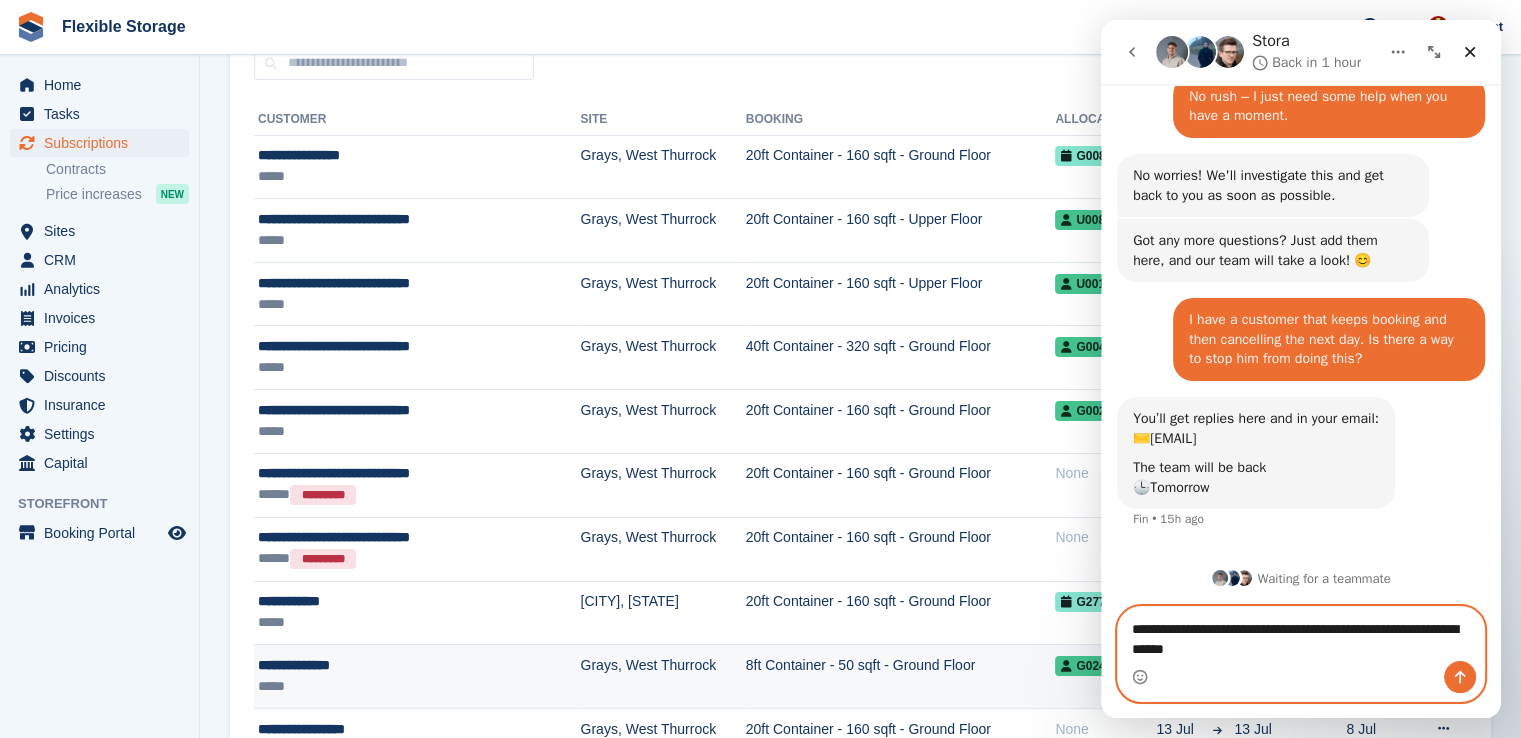 type on "**********" 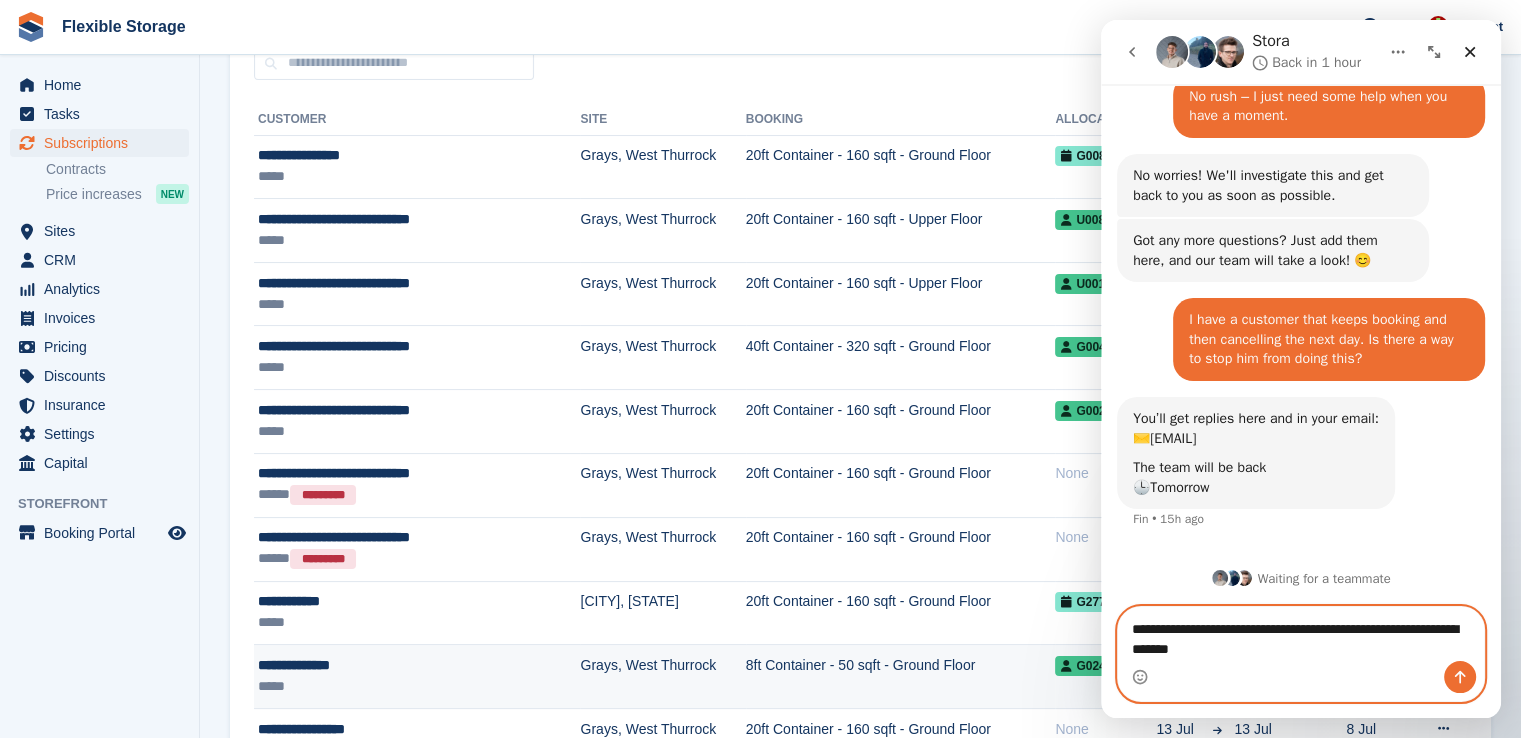 type 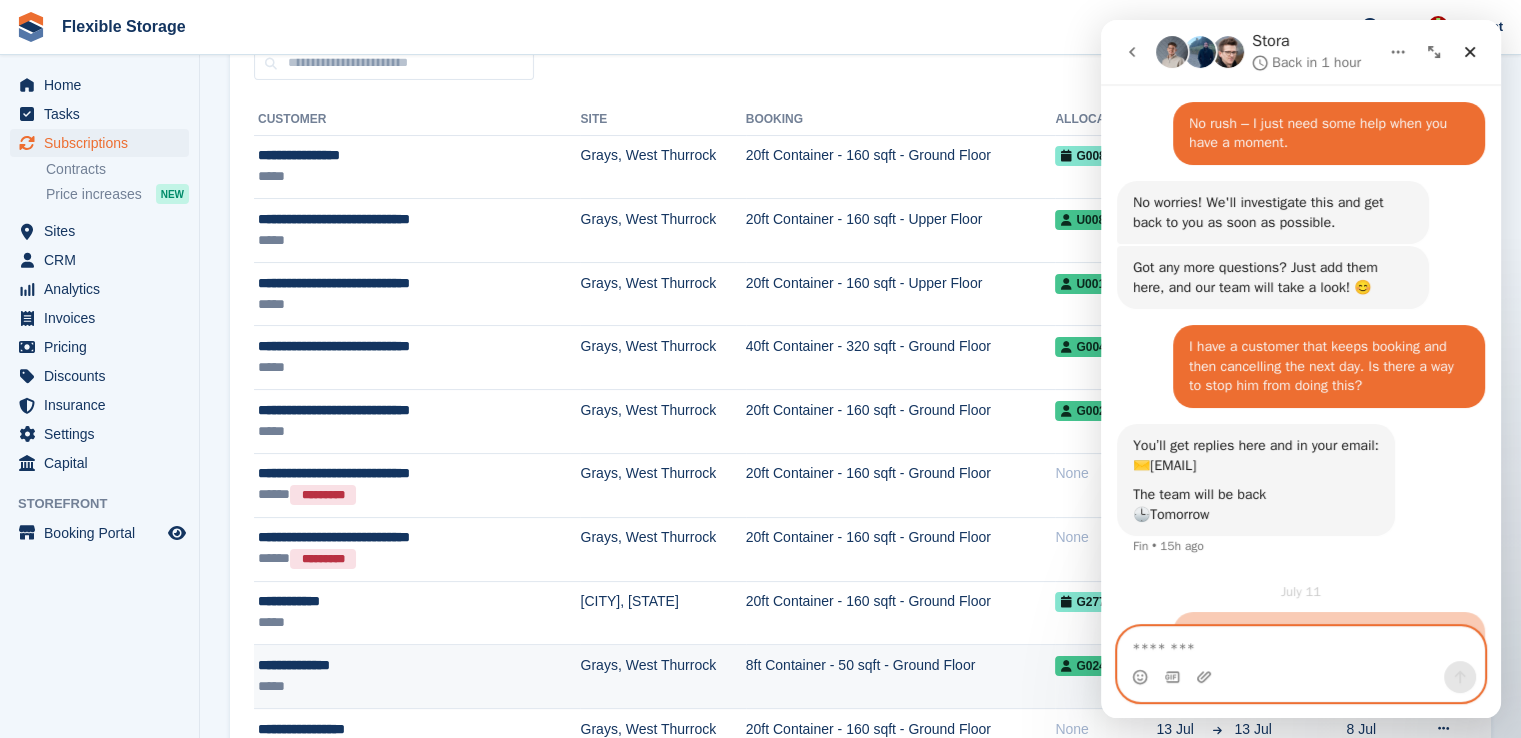 scroll, scrollTop: 892, scrollLeft: 0, axis: vertical 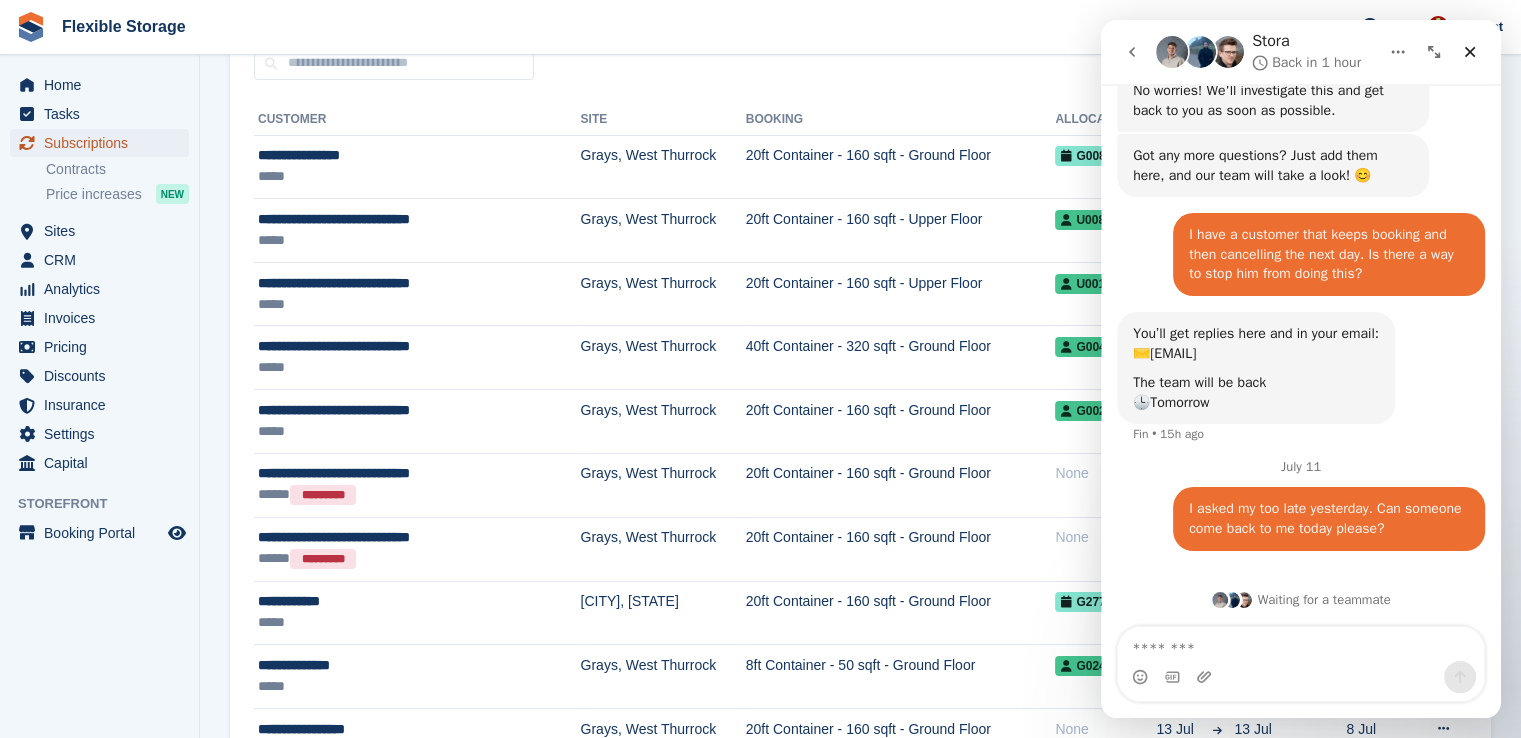 click on "Subscriptions" at bounding box center [104, 143] 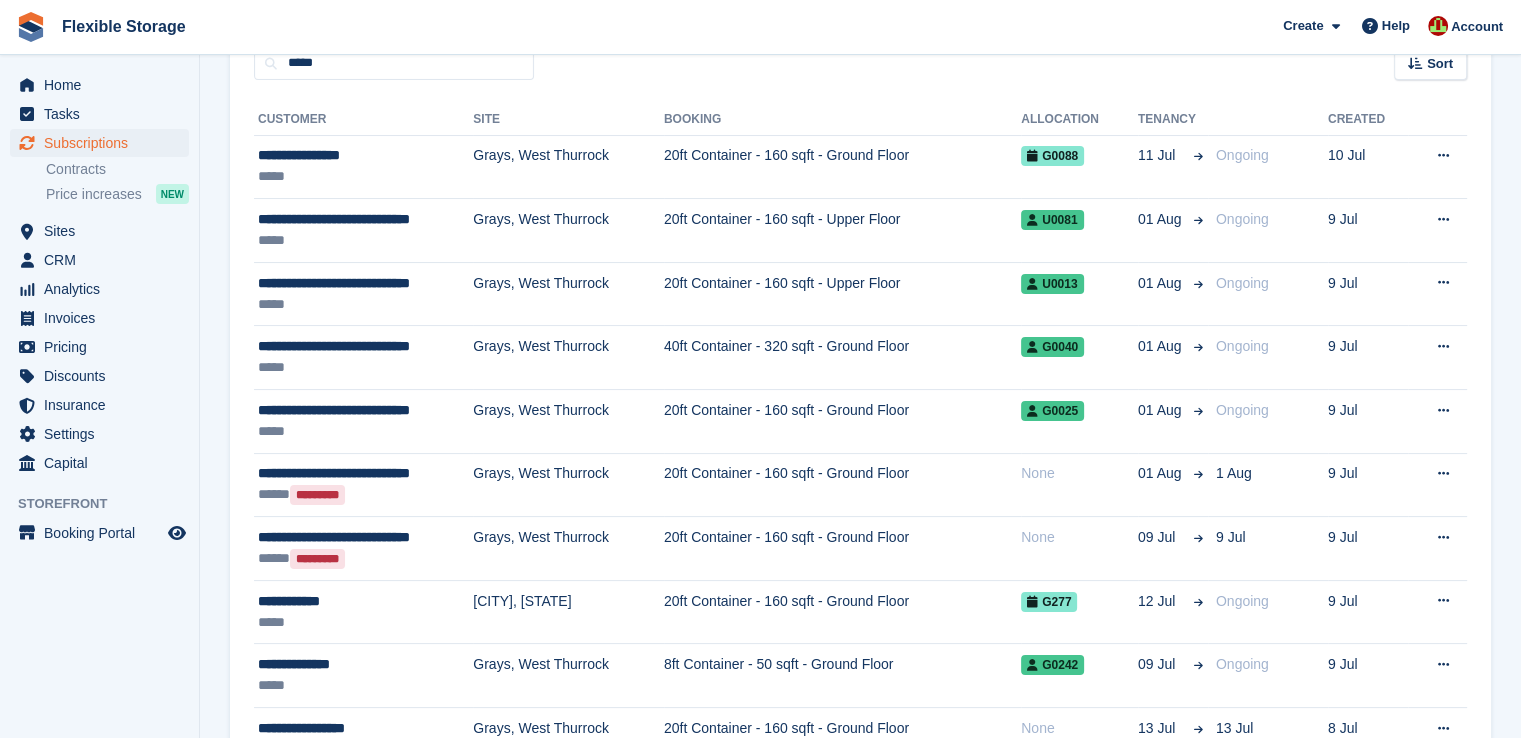 scroll, scrollTop: 0, scrollLeft: 0, axis: both 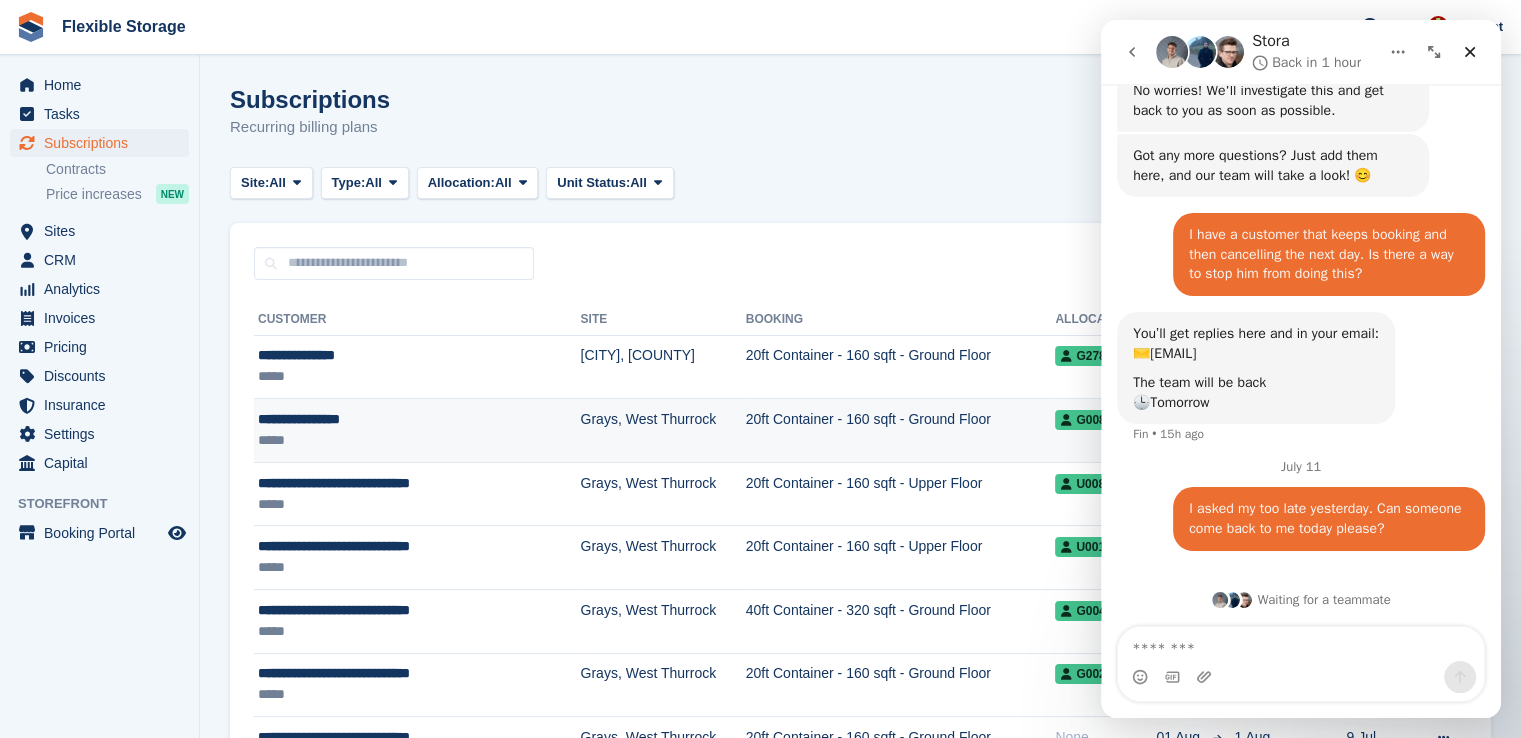 click on "20ft Container - 160 sqft - Ground Floor" at bounding box center [901, 431] 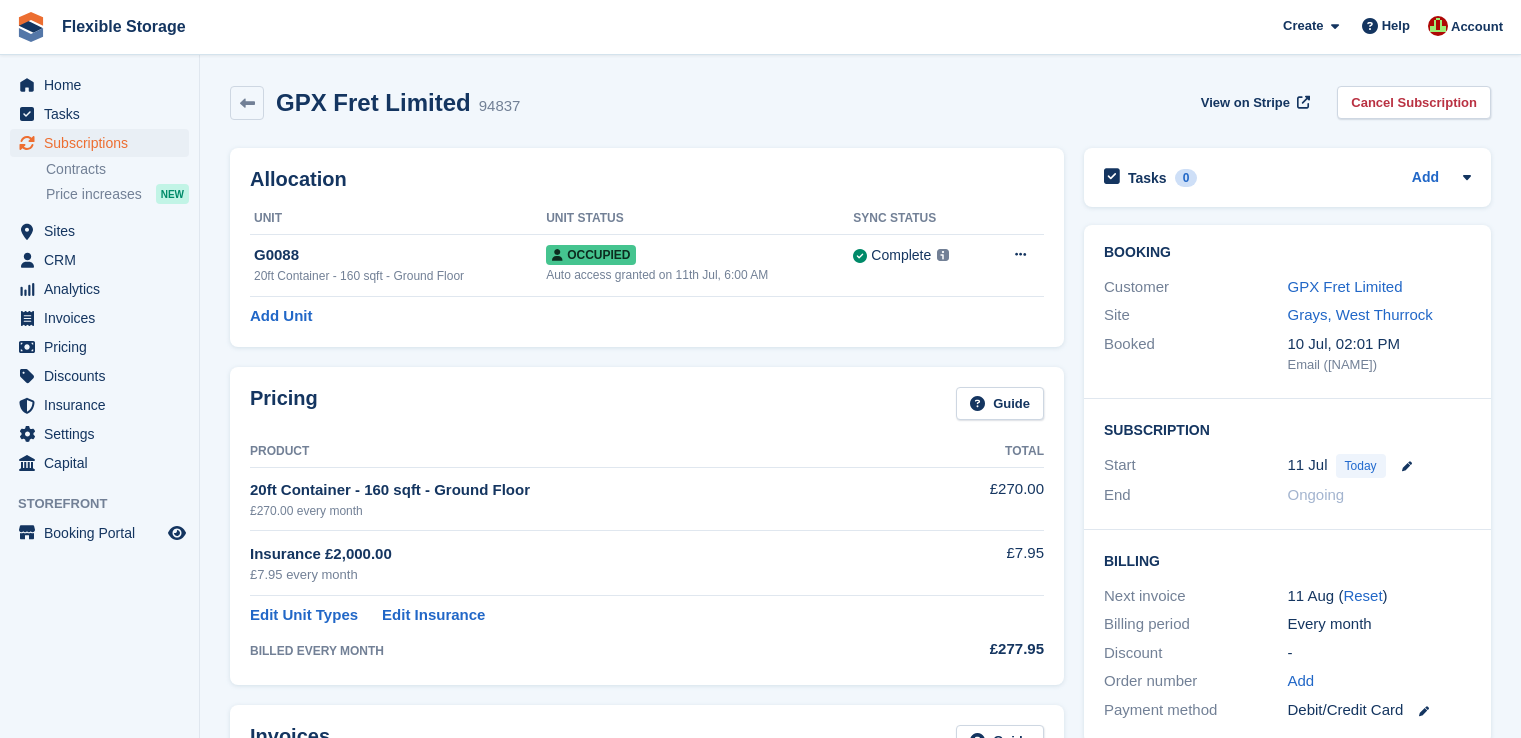 scroll, scrollTop: 0, scrollLeft: 0, axis: both 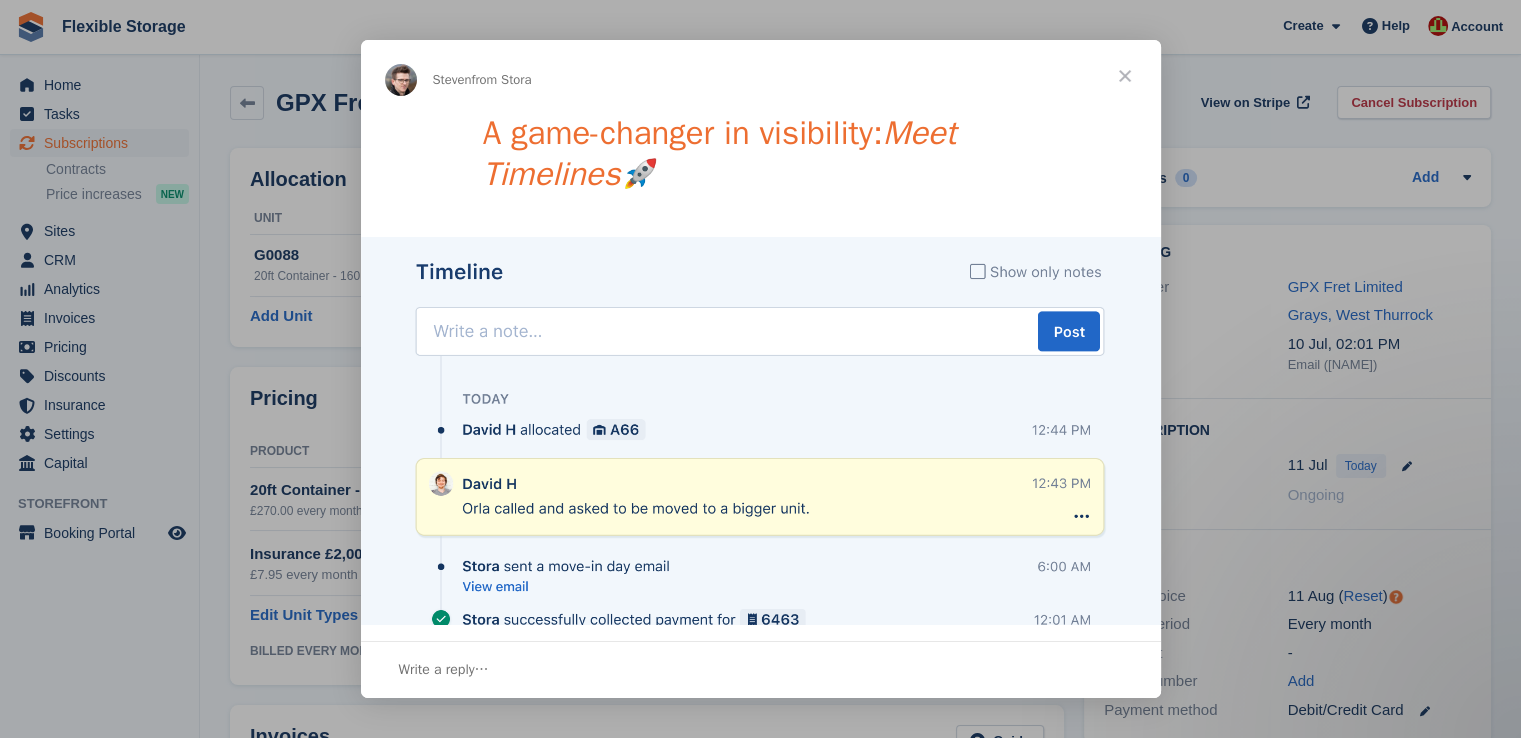 click at bounding box center (1125, 76) 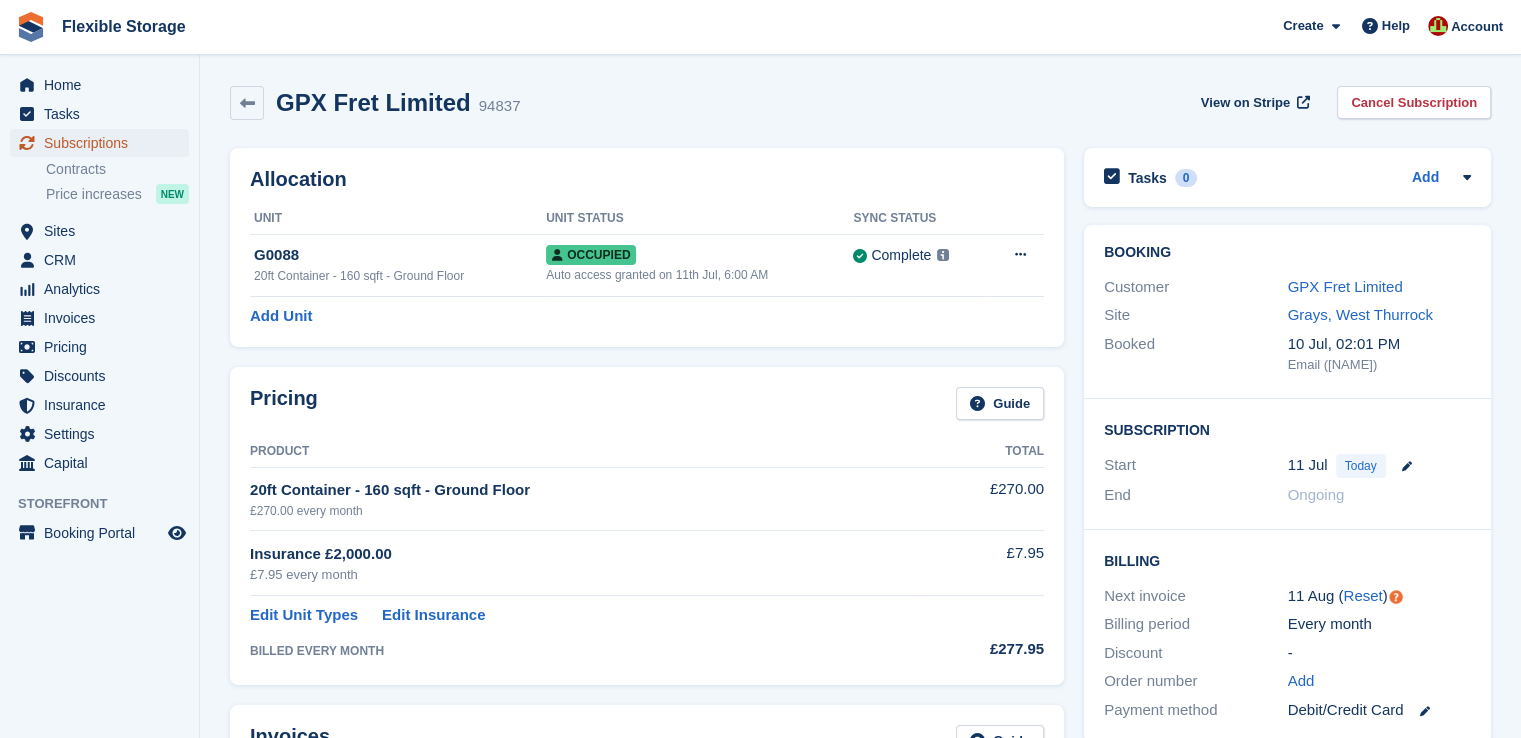click on "Subscriptions" at bounding box center [104, 143] 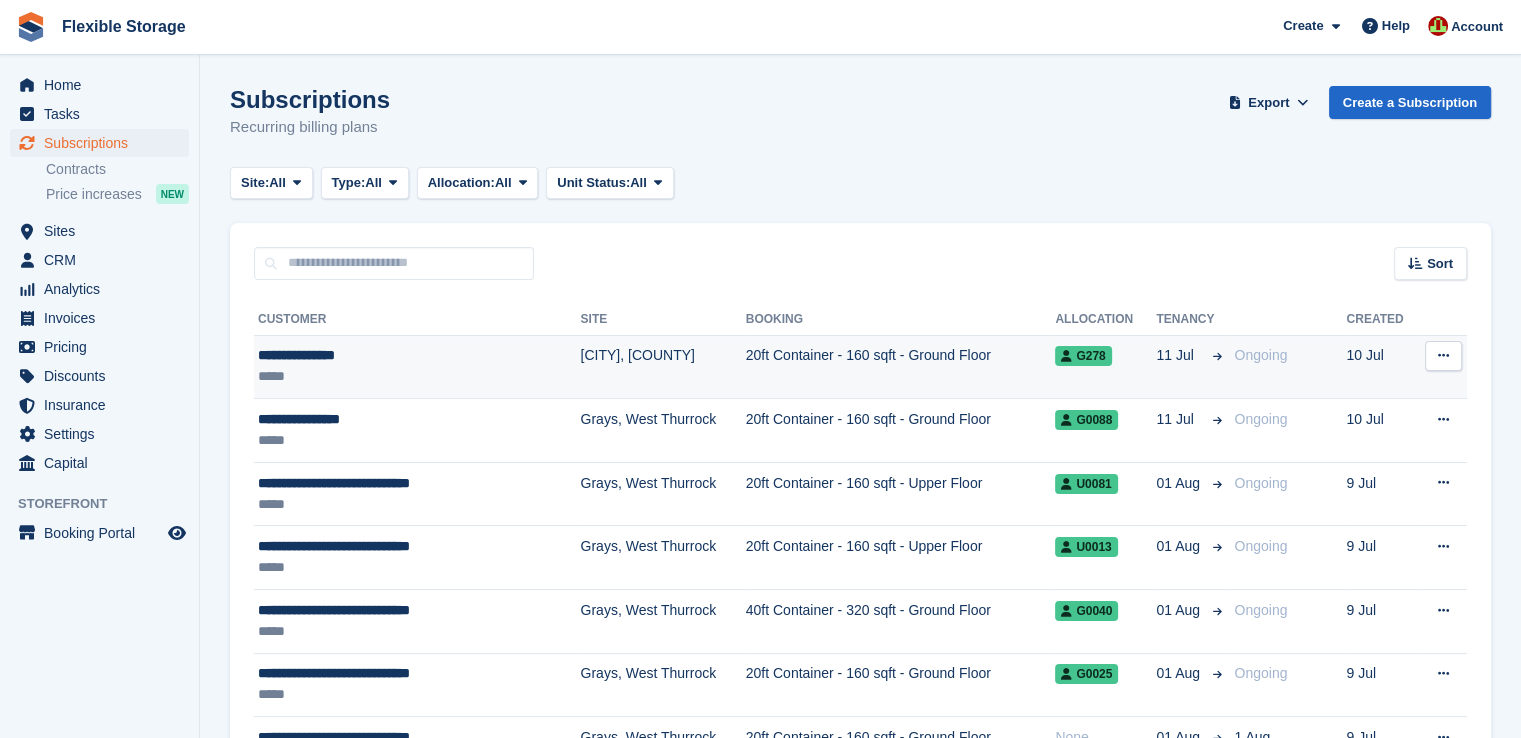 click on "**********" at bounding box center (390, 355) 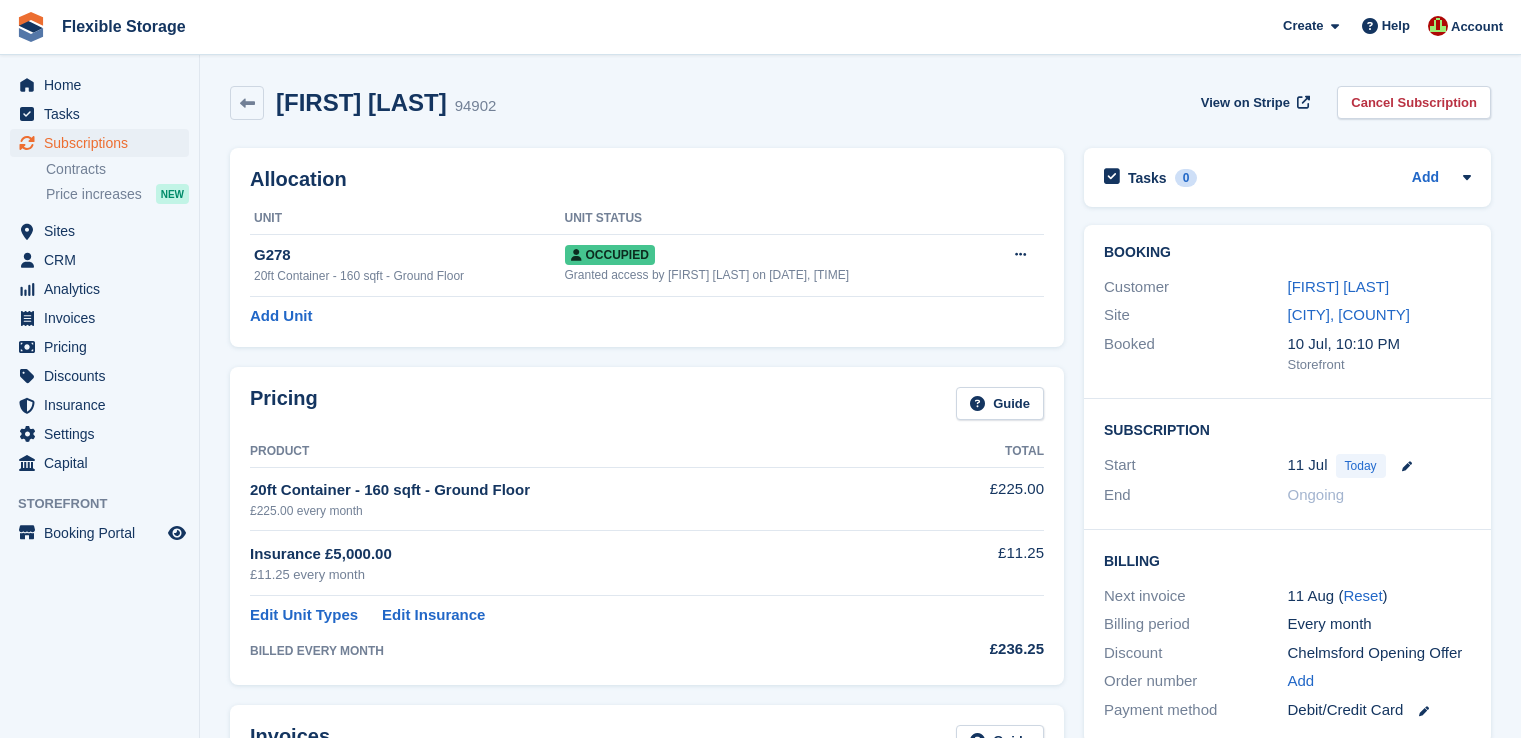 scroll, scrollTop: 0, scrollLeft: 0, axis: both 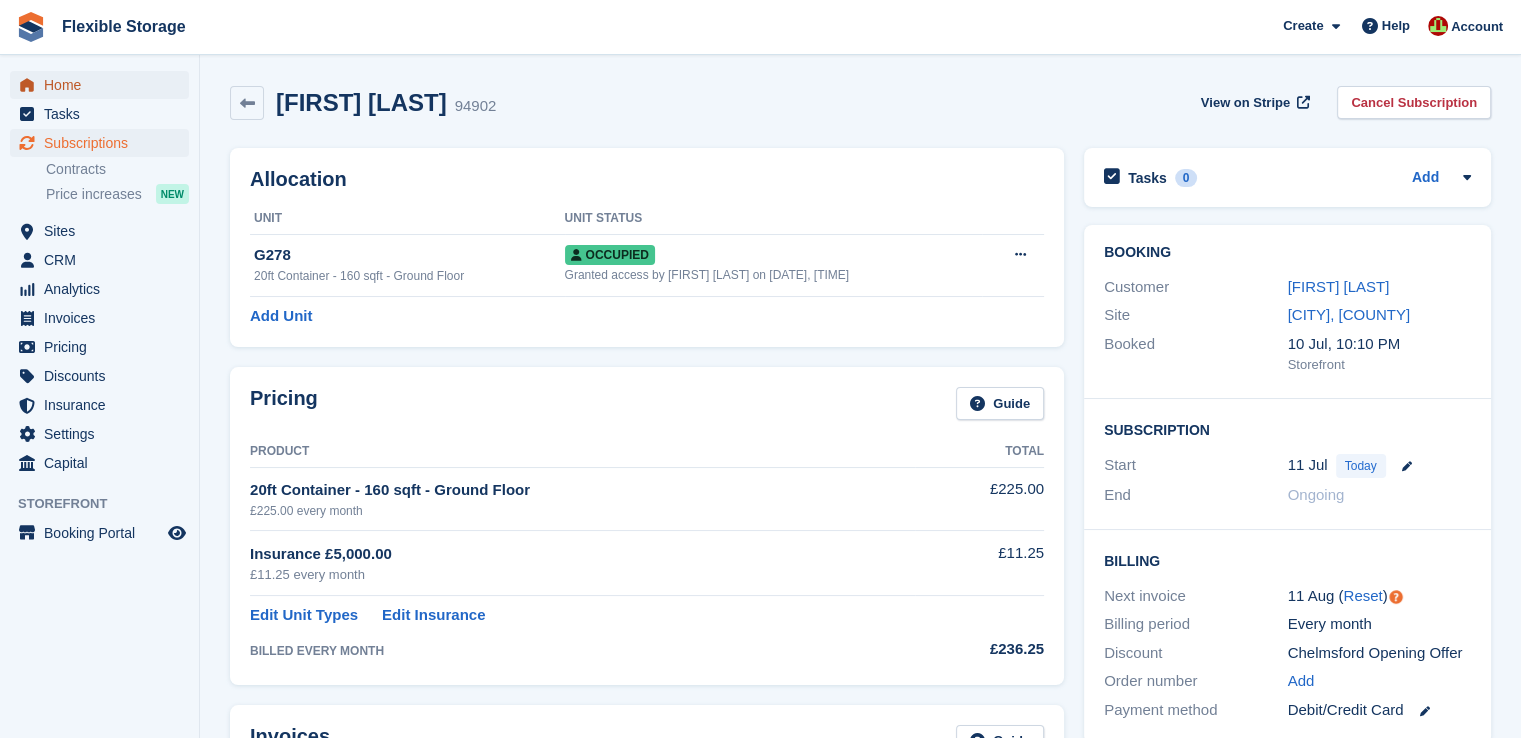 click on "Home" at bounding box center [104, 85] 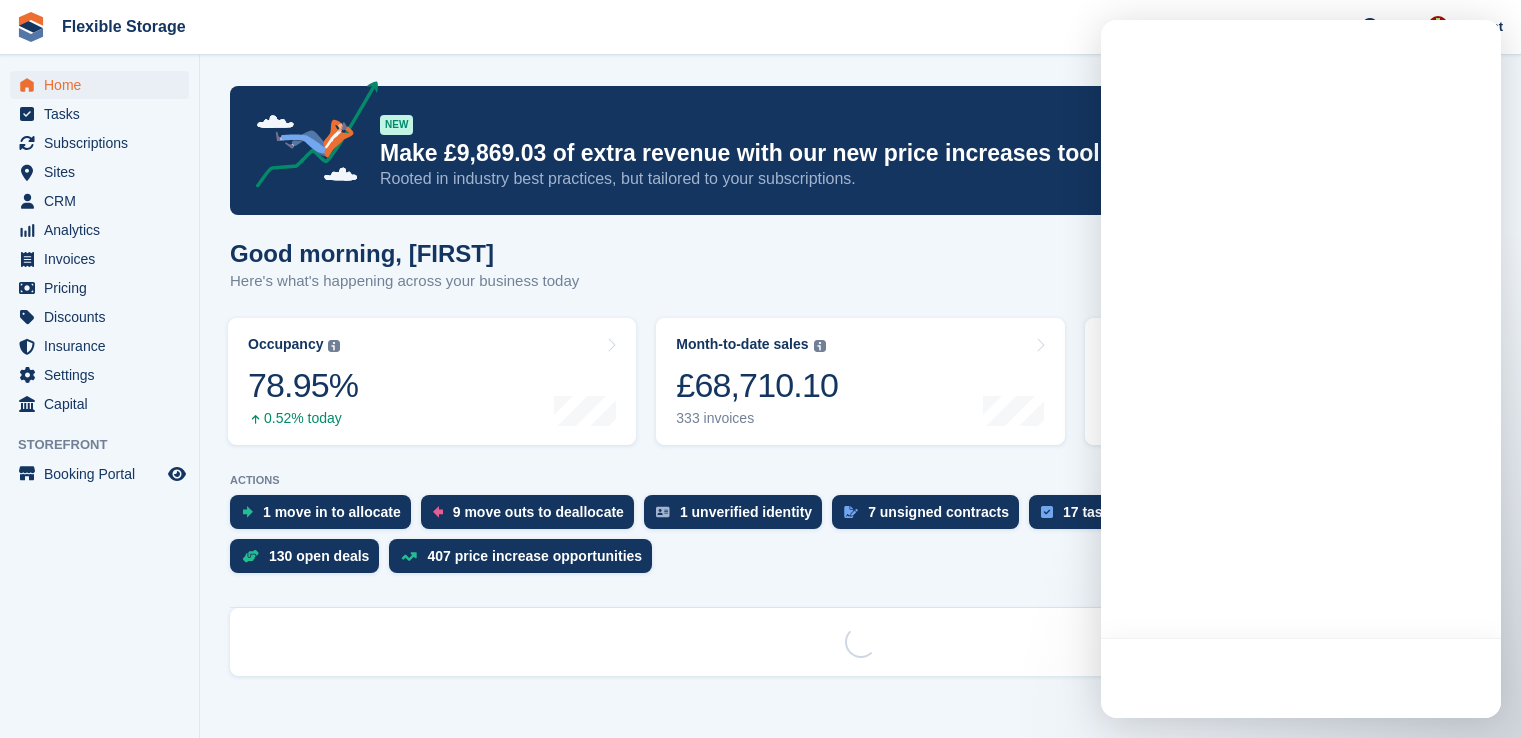 scroll, scrollTop: 0, scrollLeft: 0, axis: both 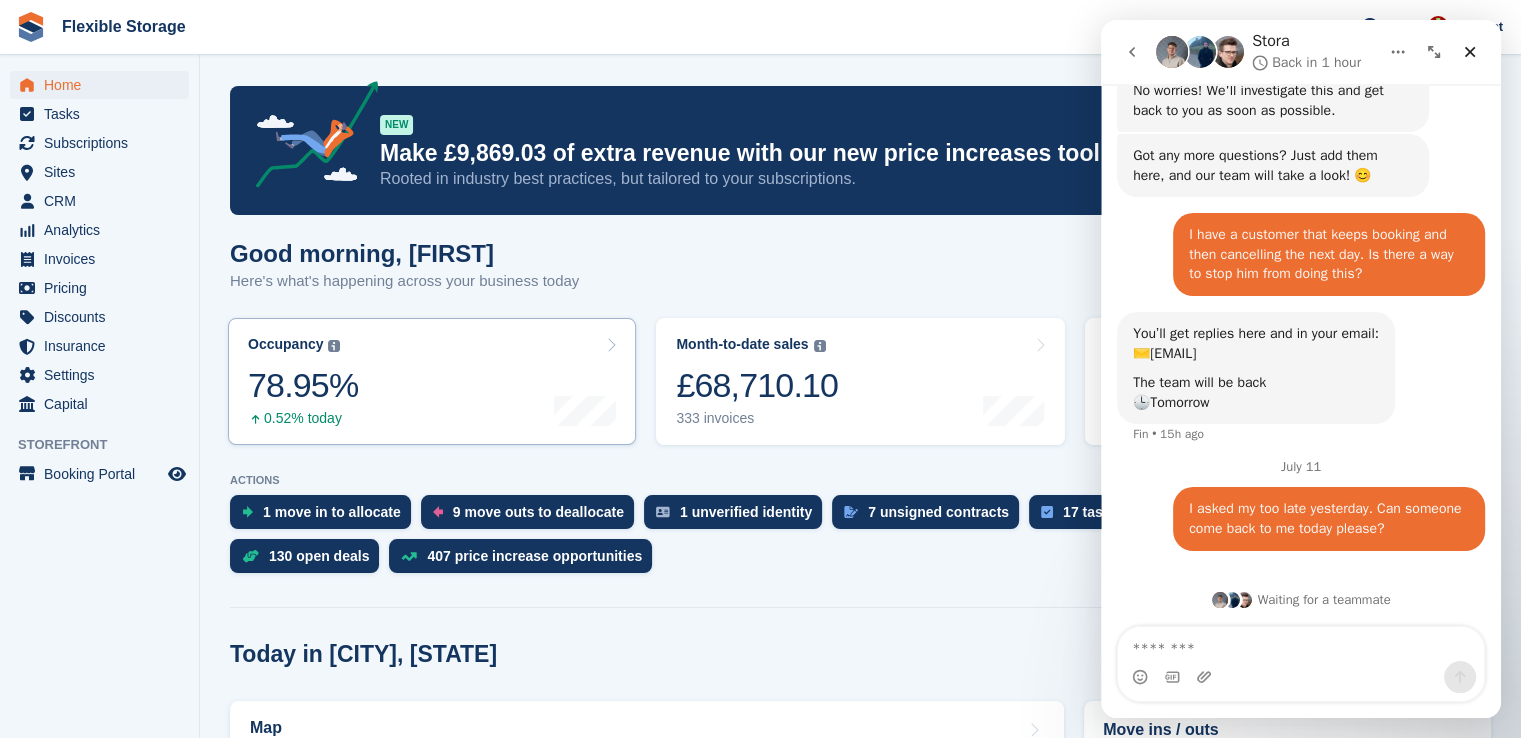 click on "Occupancy
The percentage of all currently allocated units in terms of area. Includes units with occupied, repo or overlocked status. Trendline shows changes across last 30 days.
78.95%
0.52% today" at bounding box center (432, 381) 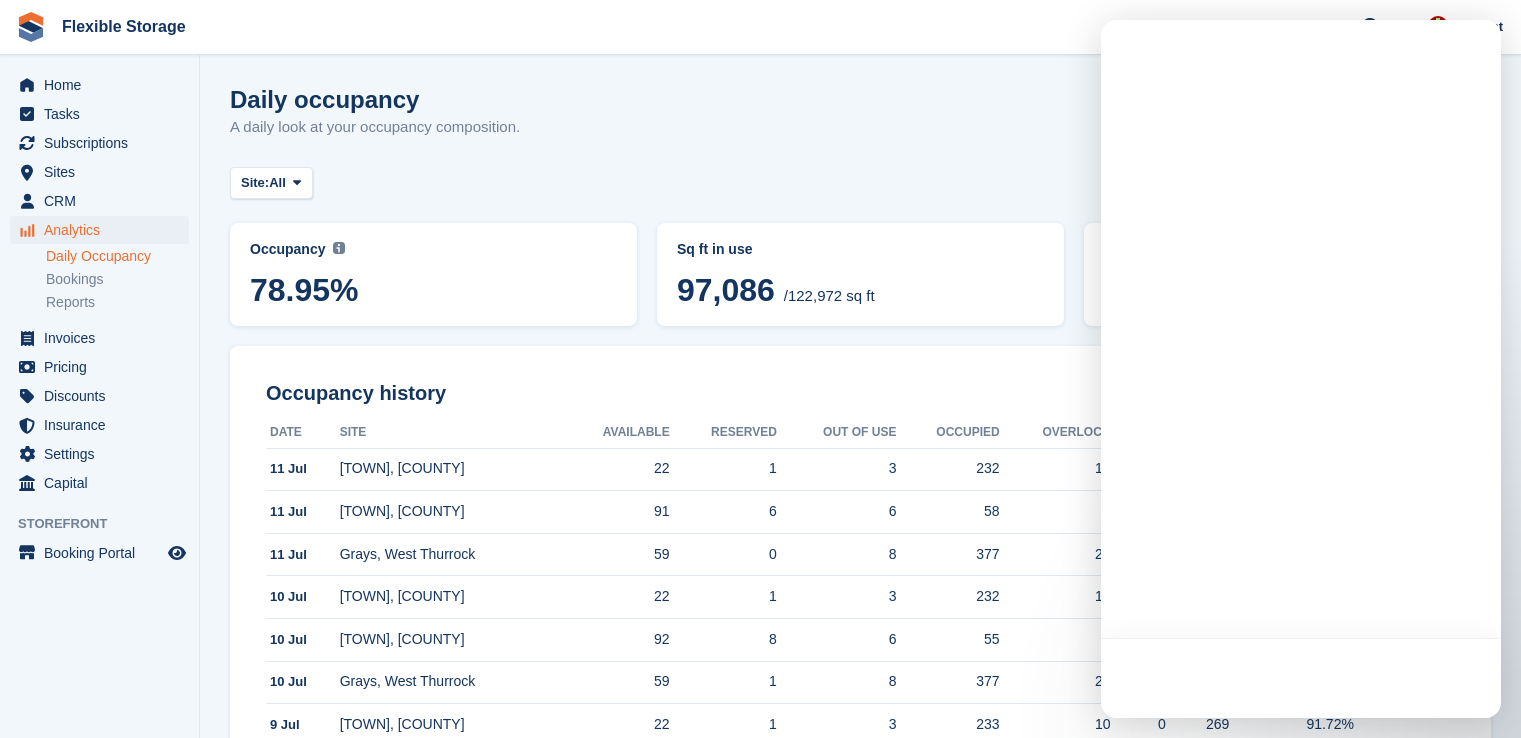 scroll, scrollTop: 0, scrollLeft: 0, axis: both 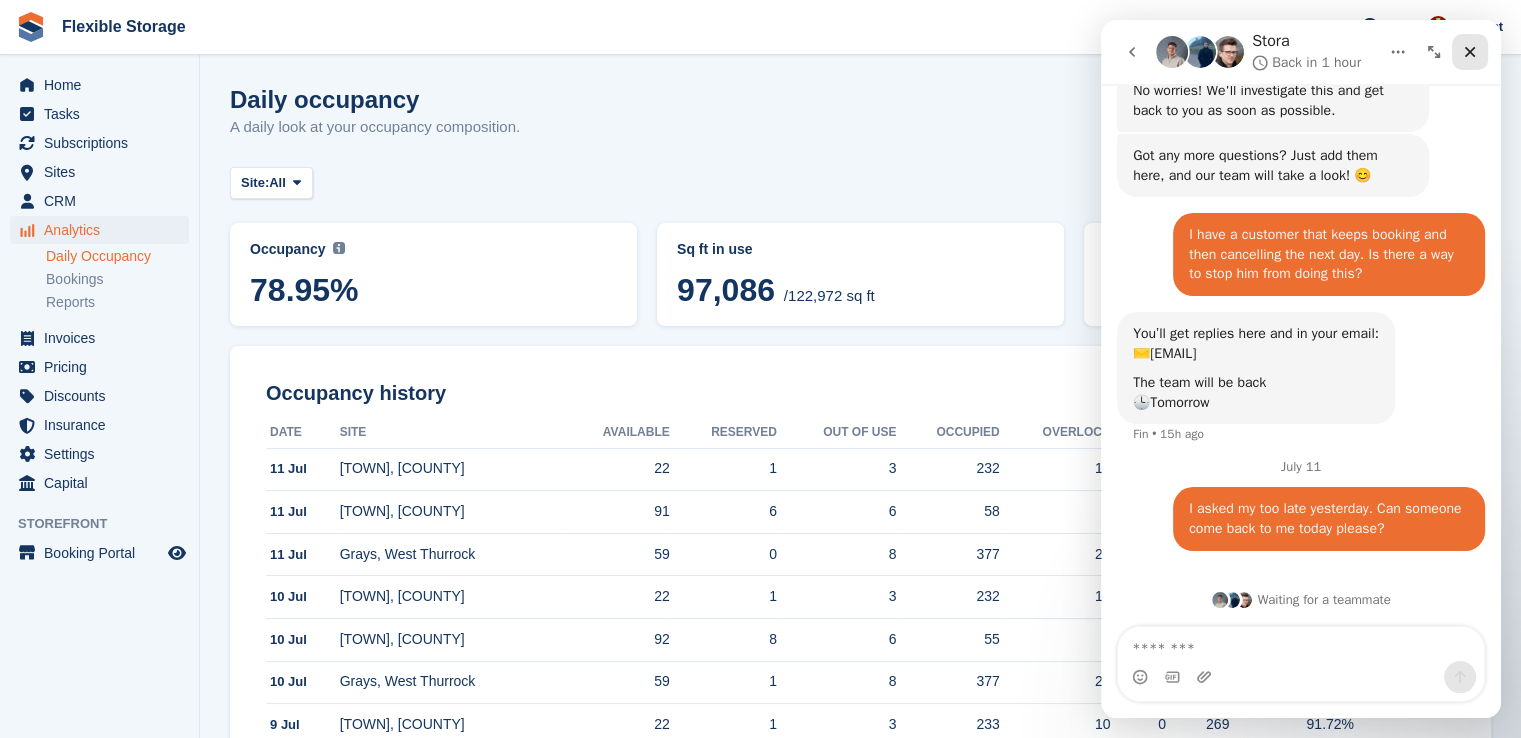 click 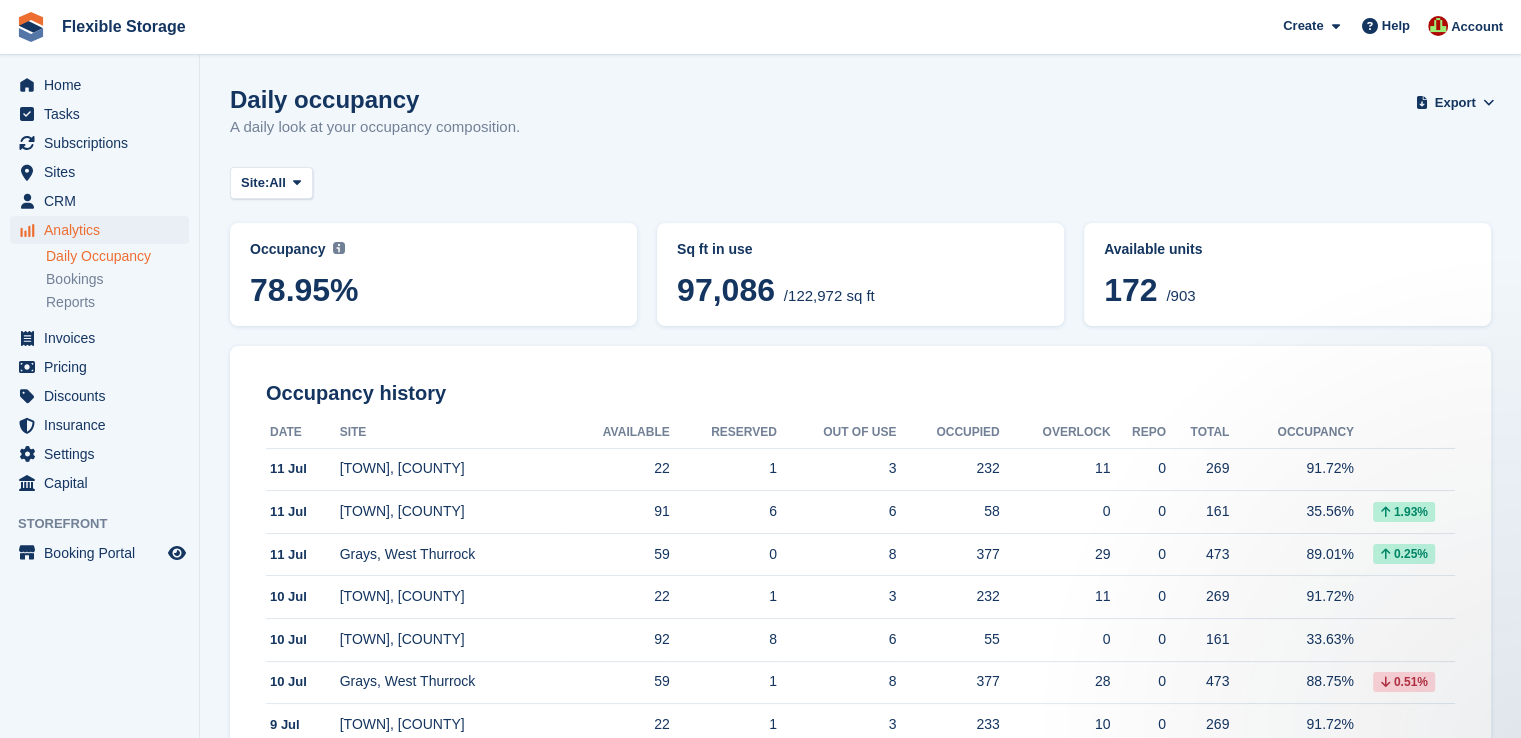 scroll, scrollTop: 0, scrollLeft: 0, axis: both 